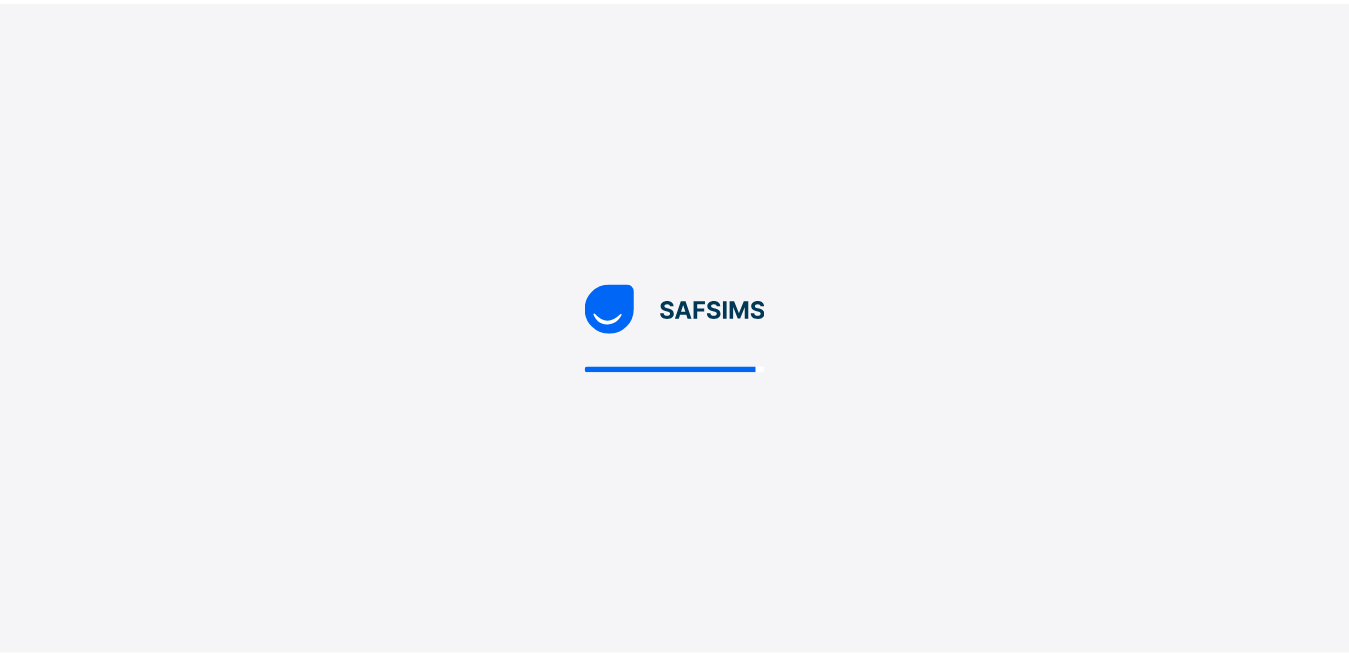 scroll, scrollTop: 0, scrollLeft: 0, axis: both 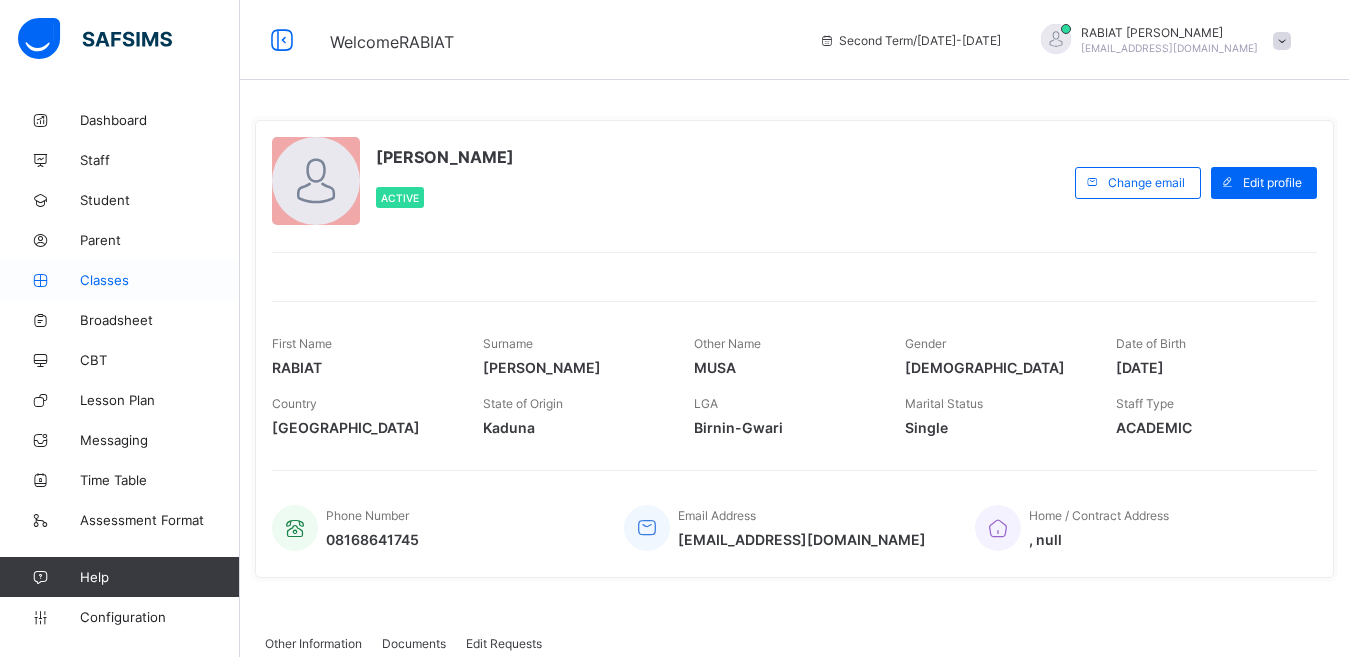 click on "Classes" at bounding box center [120, 280] 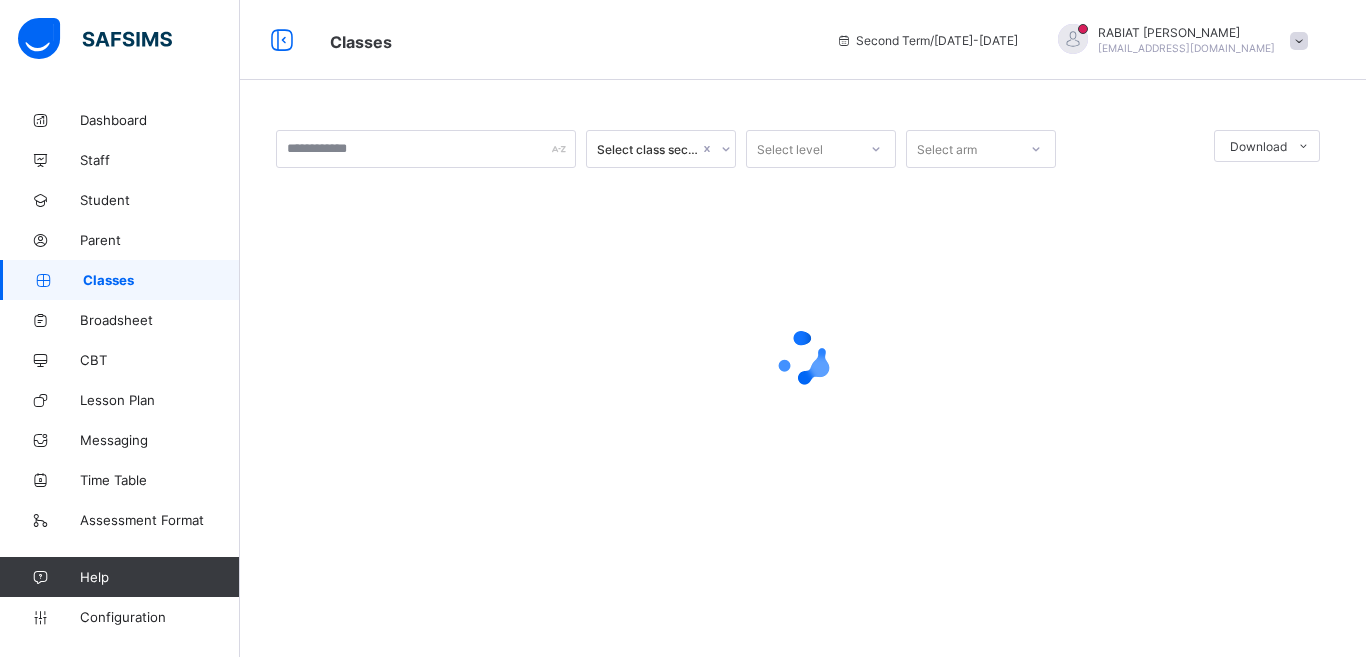click at bounding box center [1299, 41] 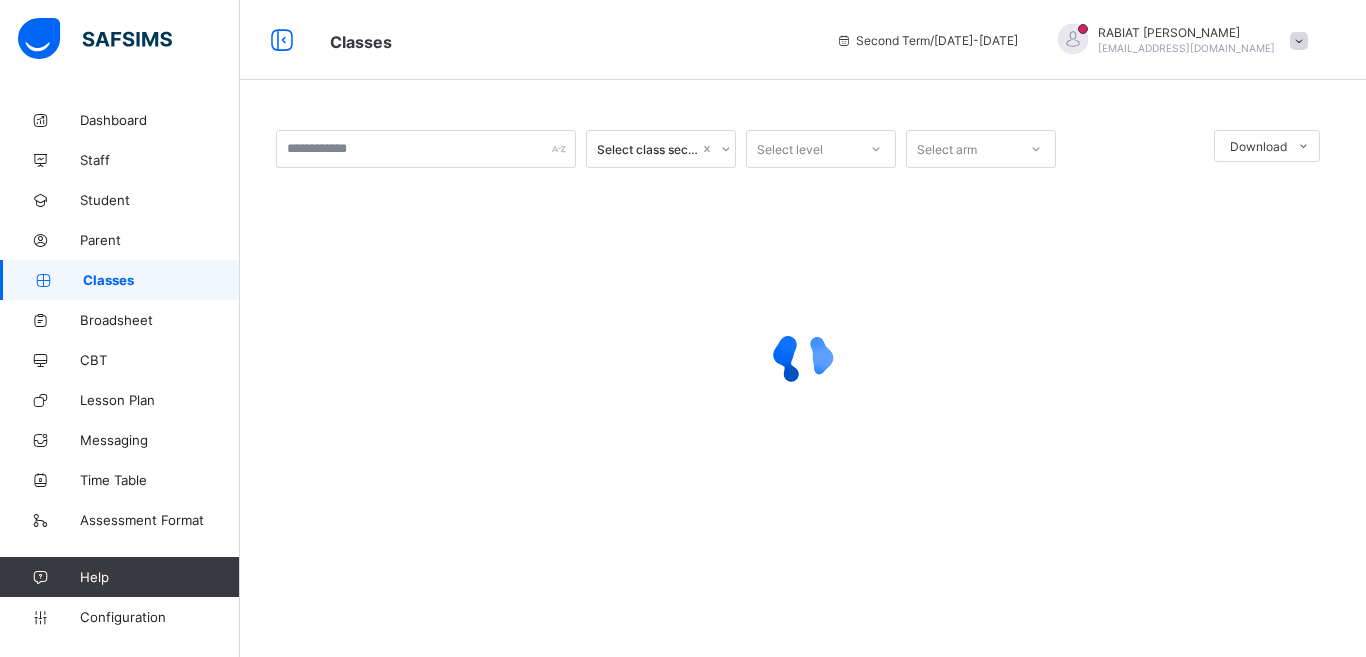 click on "Classes" at bounding box center [568, 40] 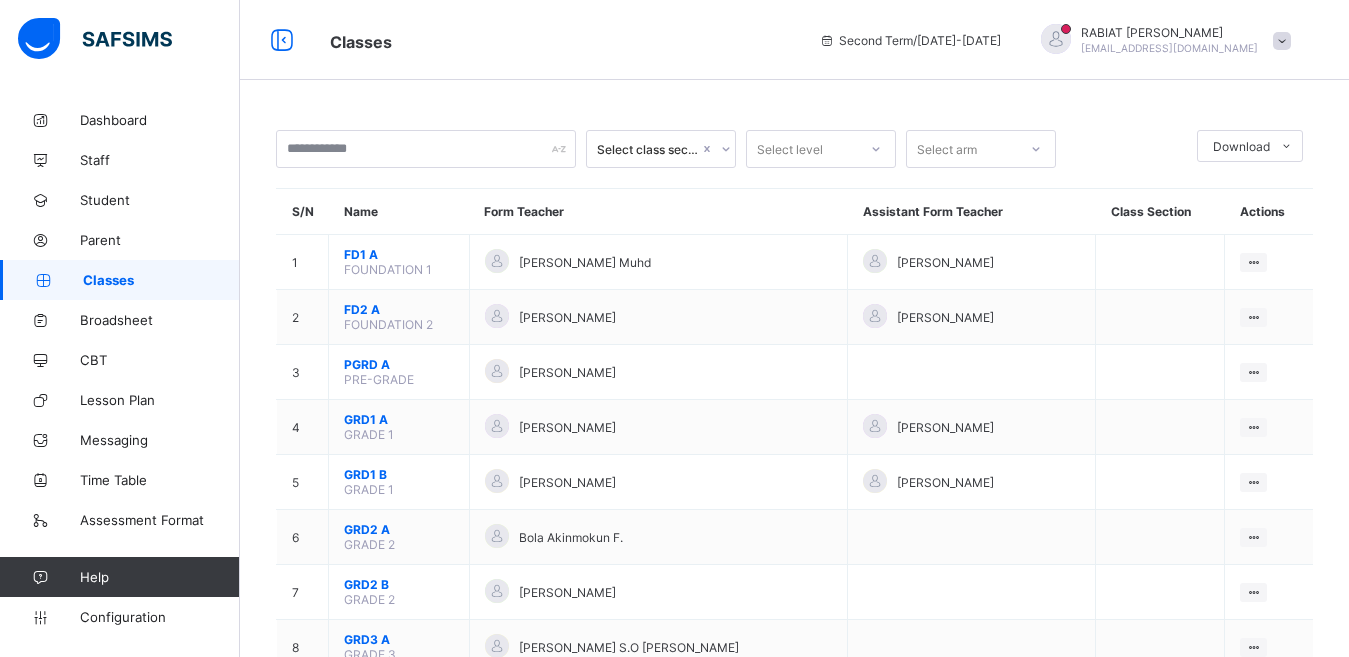 scroll, scrollTop: 287, scrollLeft: 0, axis: vertical 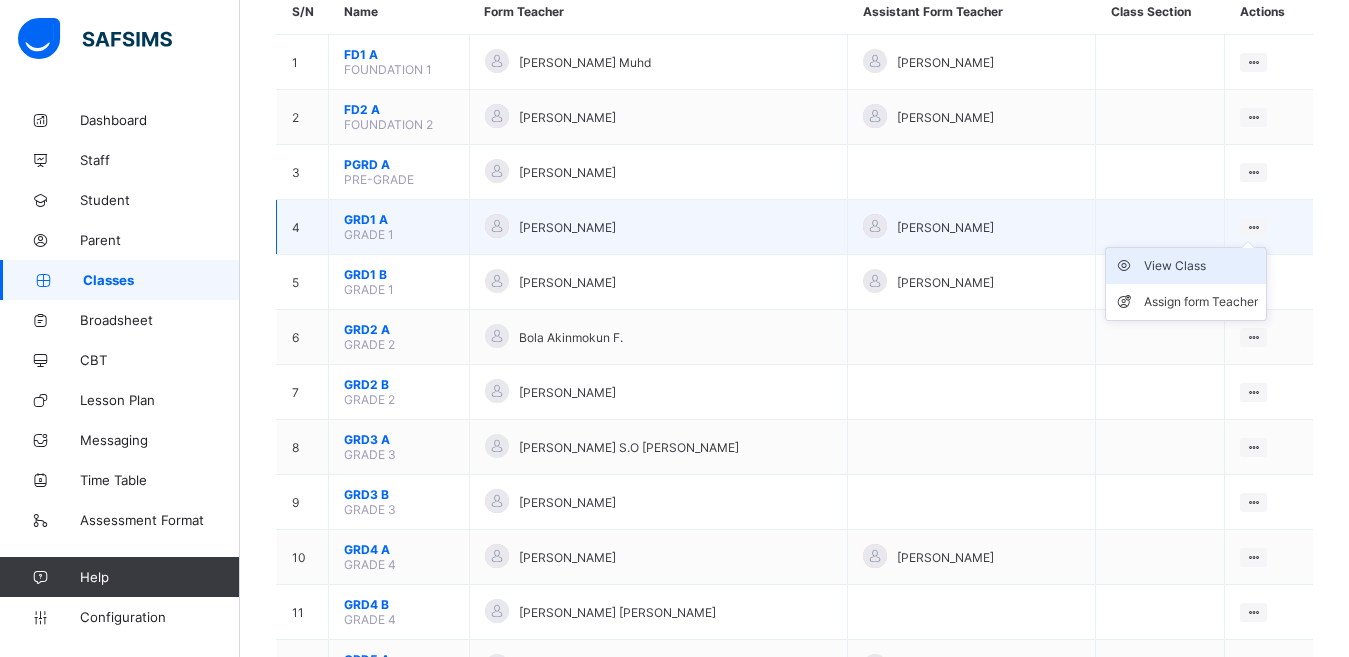 click on "View Class" at bounding box center (1201, 266) 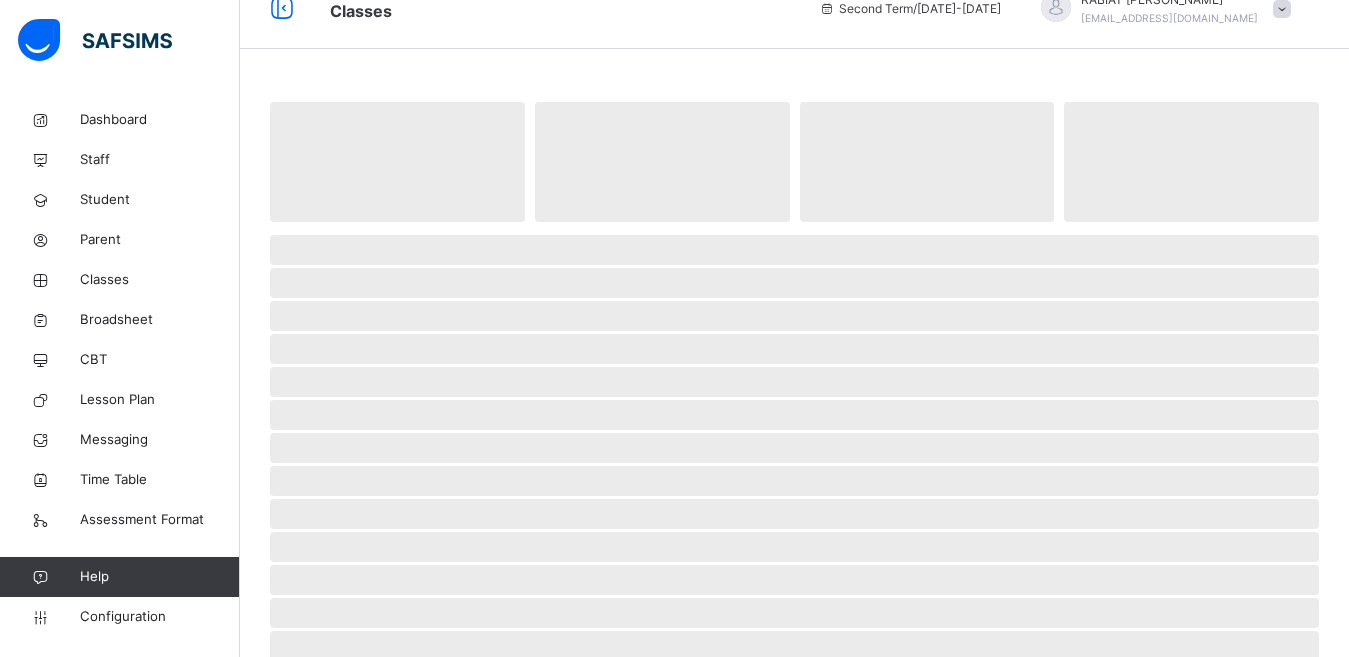 scroll, scrollTop: 0, scrollLeft: 0, axis: both 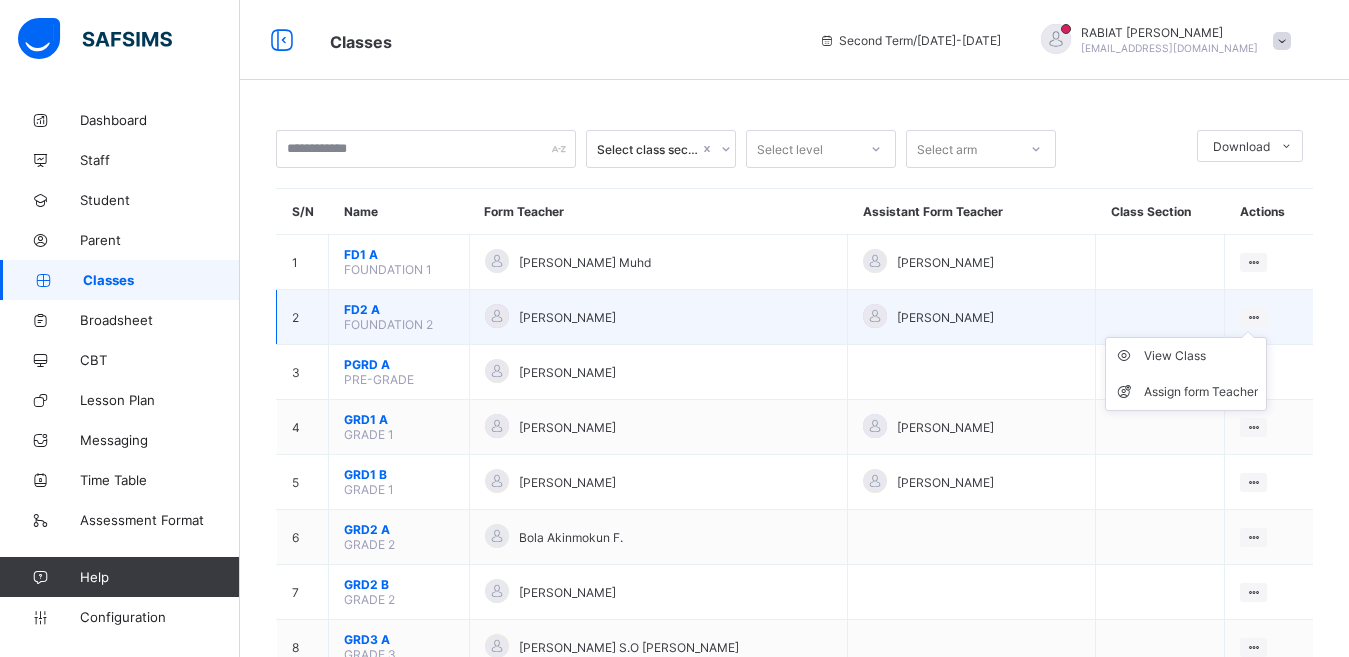 click on "View Class Assign form Teacher" at bounding box center (1186, 374) 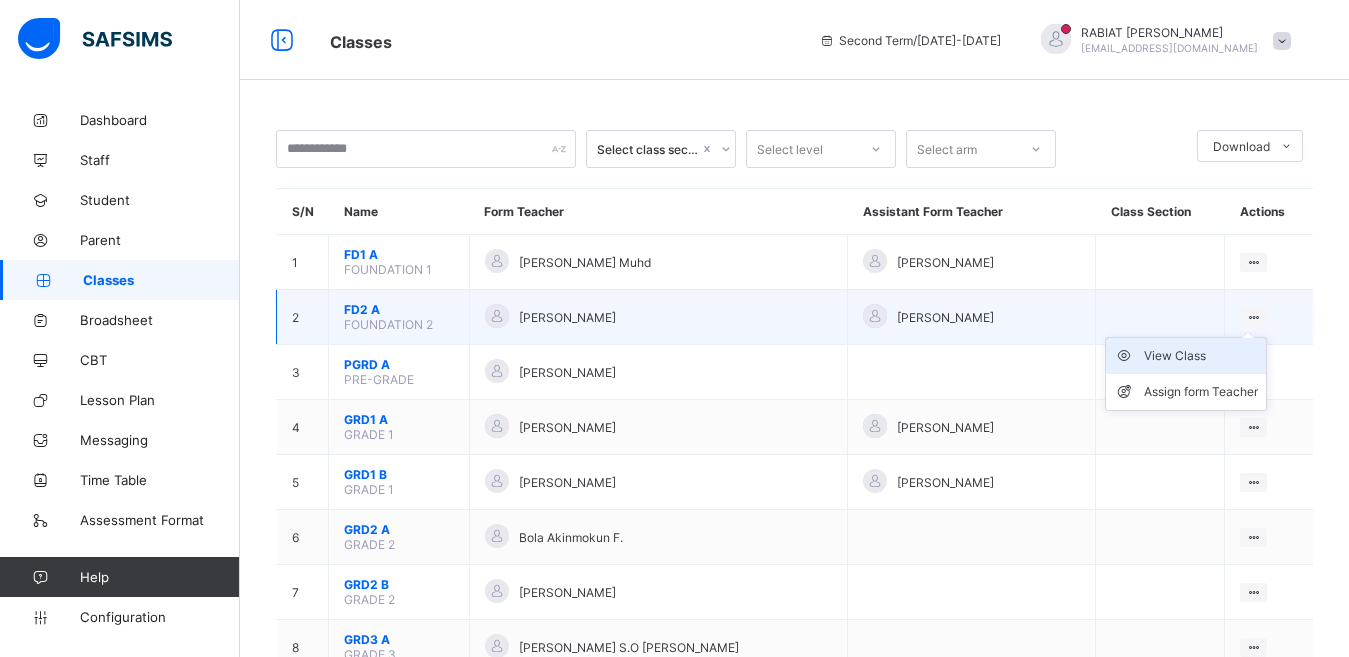 click on "View Class" at bounding box center (1201, 356) 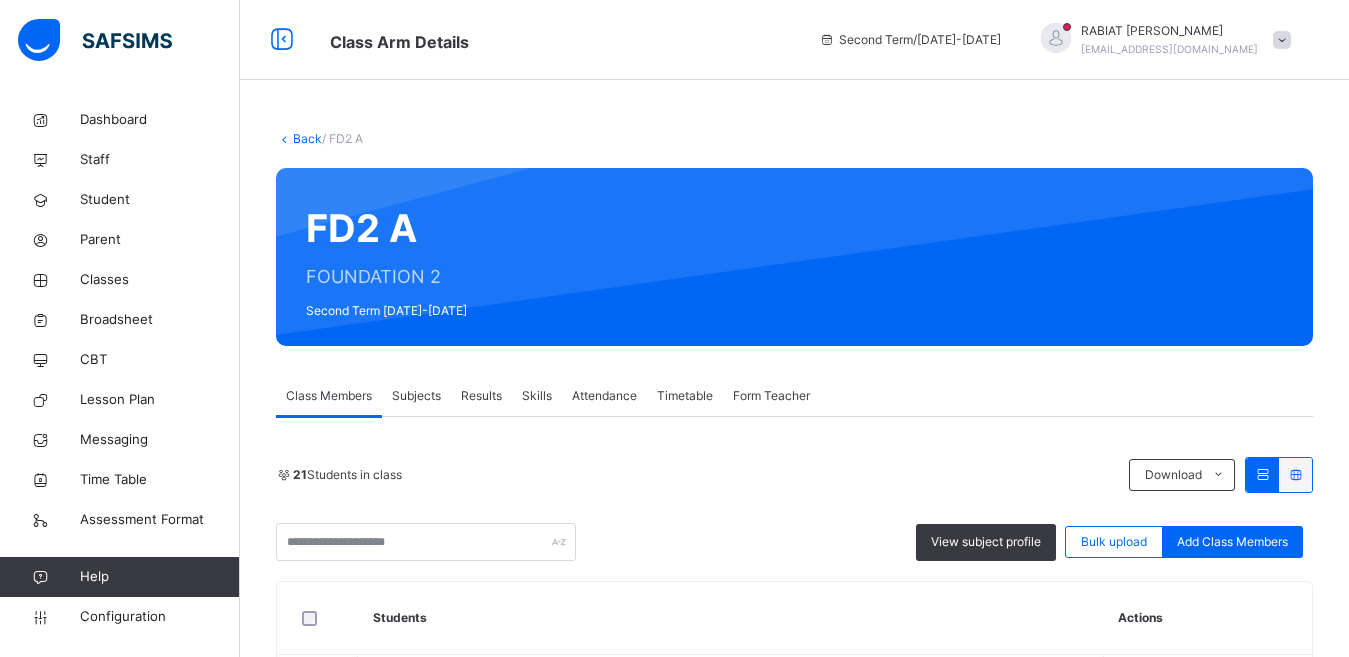 scroll, scrollTop: 323, scrollLeft: 0, axis: vertical 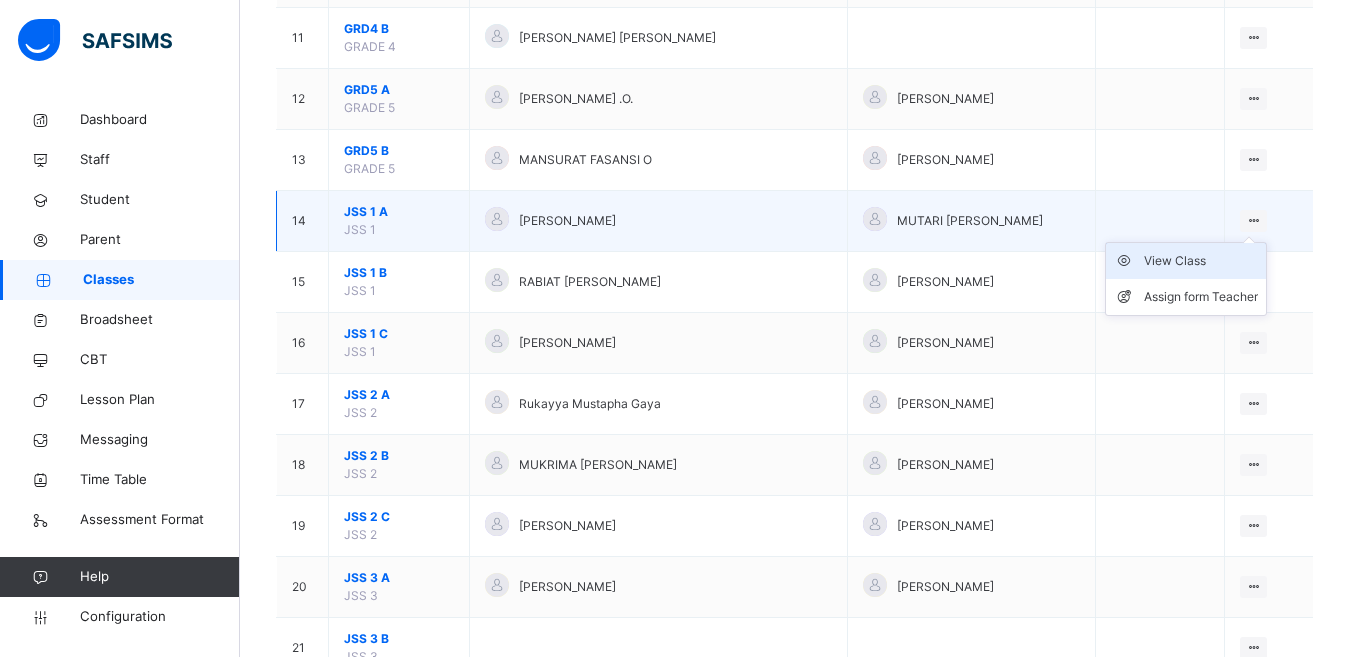 click on "View Class" at bounding box center [1201, 261] 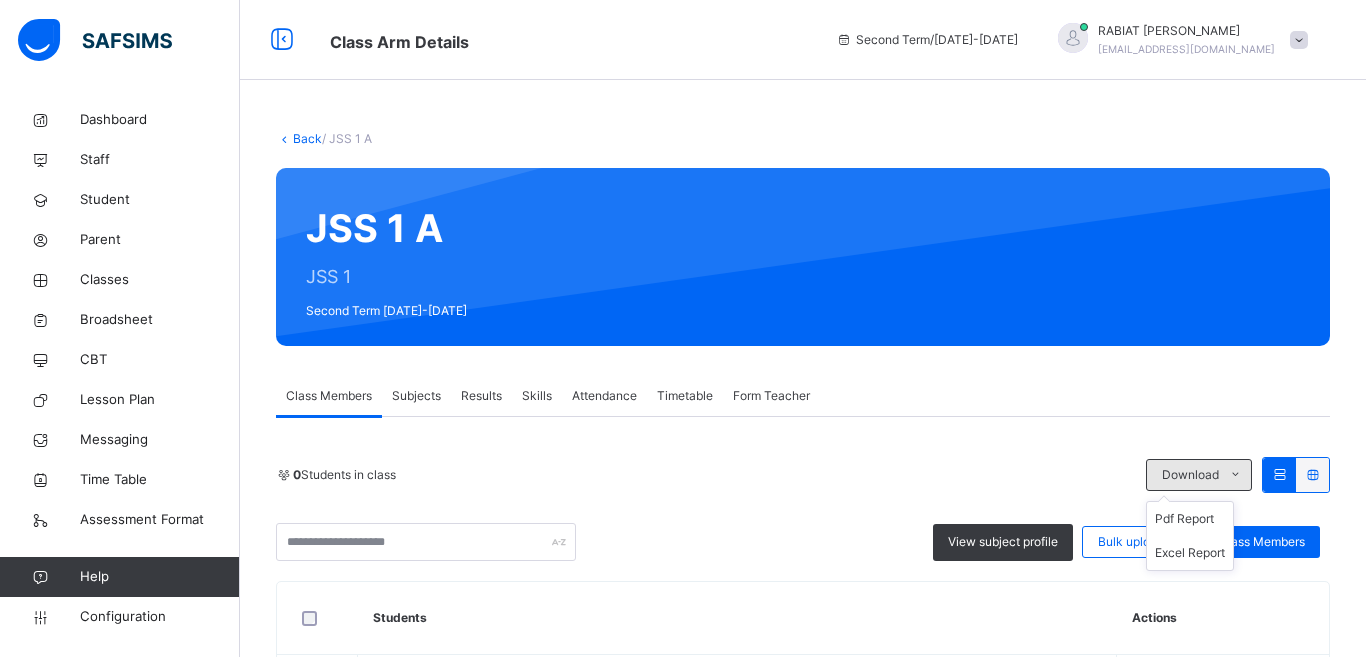 click at bounding box center (1235, 475) 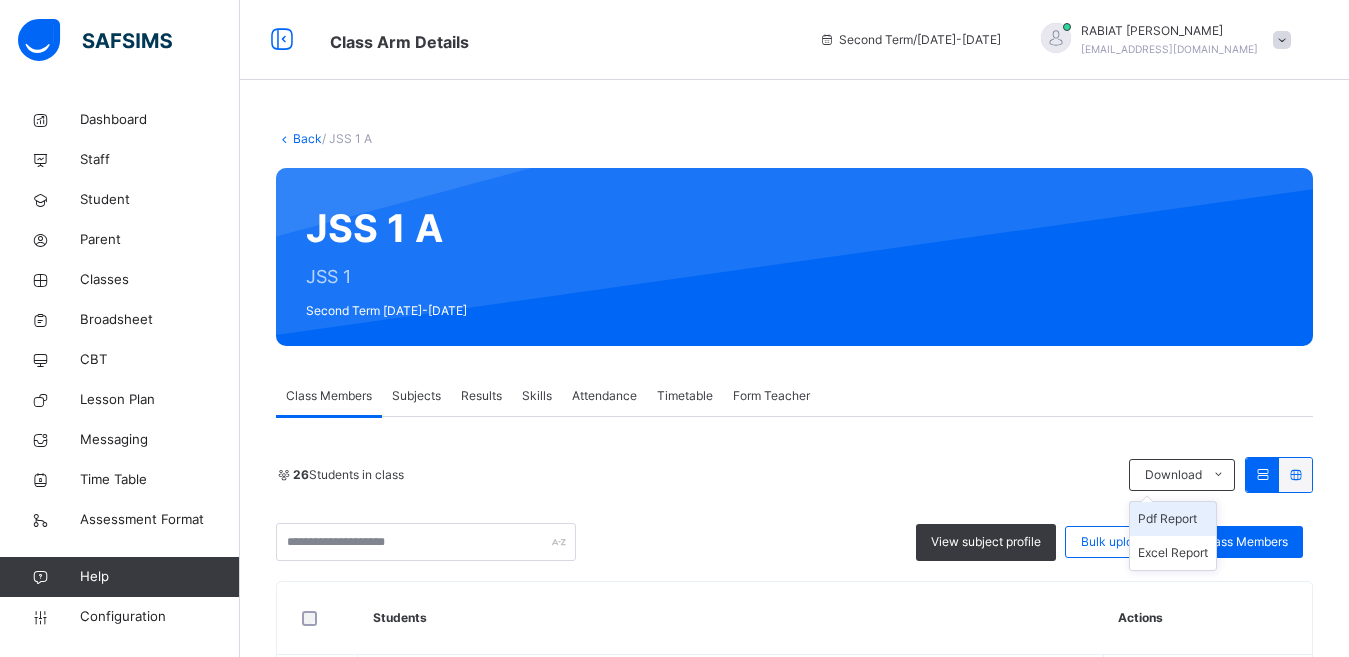 click on "Pdf Report" at bounding box center [1173, 519] 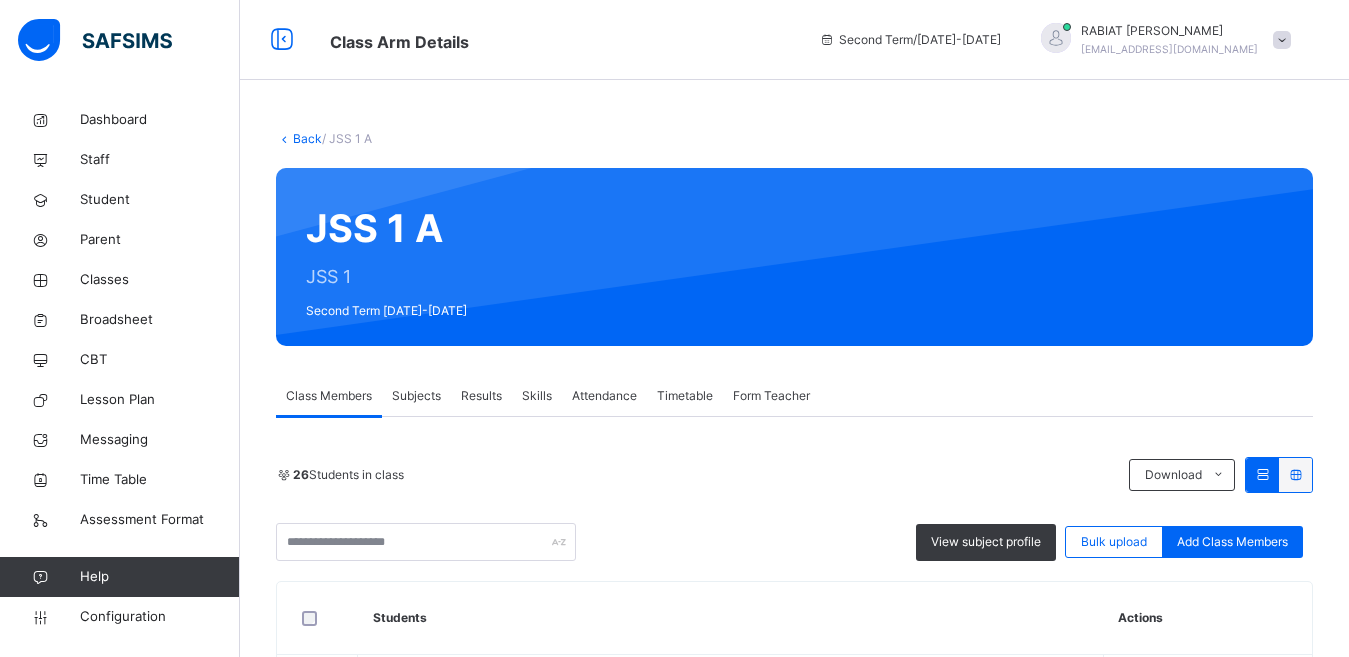 scroll, scrollTop: 0, scrollLeft: 0, axis: both 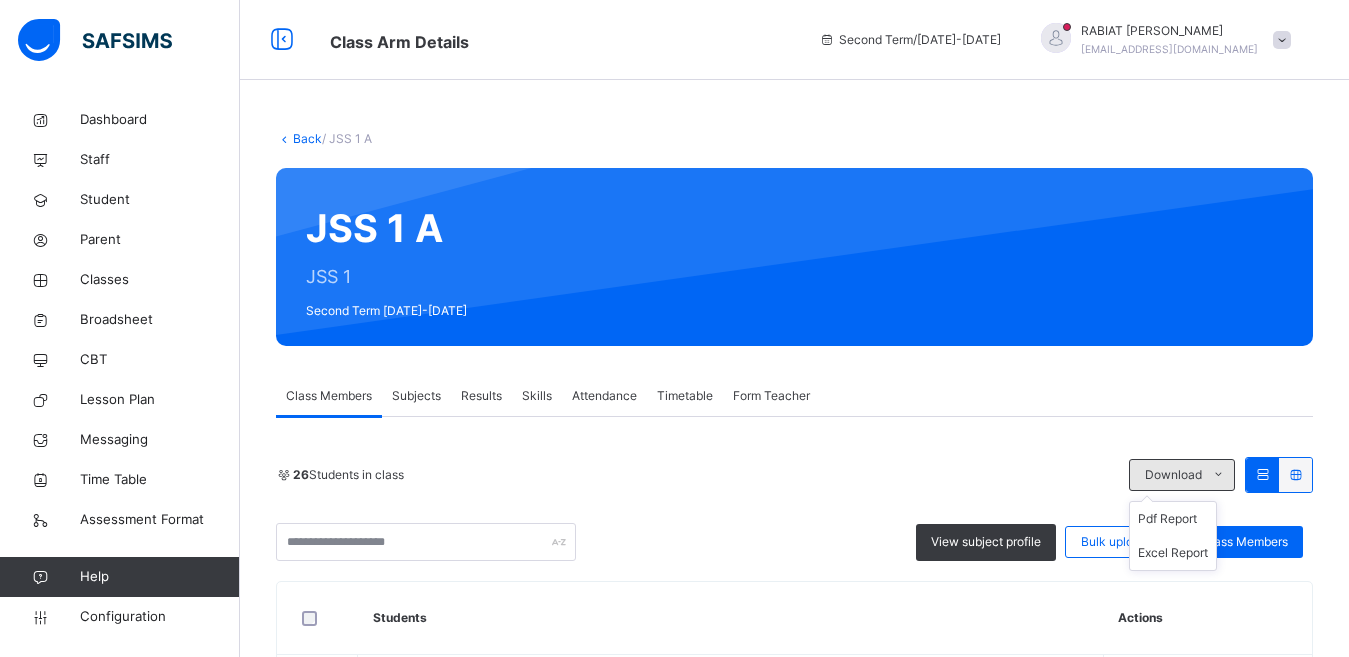 click at bounding box center (1218, 475) 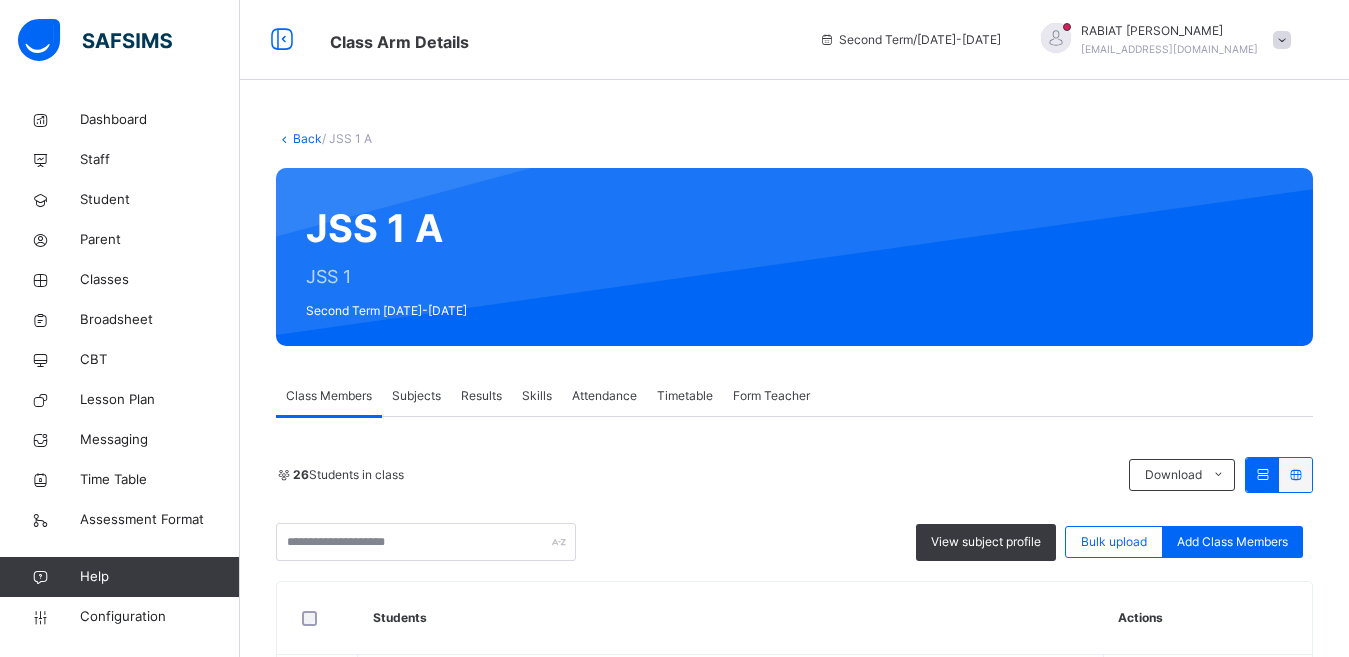 click on "Class Members Subjects Results Skills Attendance Timetable Form Teacher" at bounding box center [794, 396] 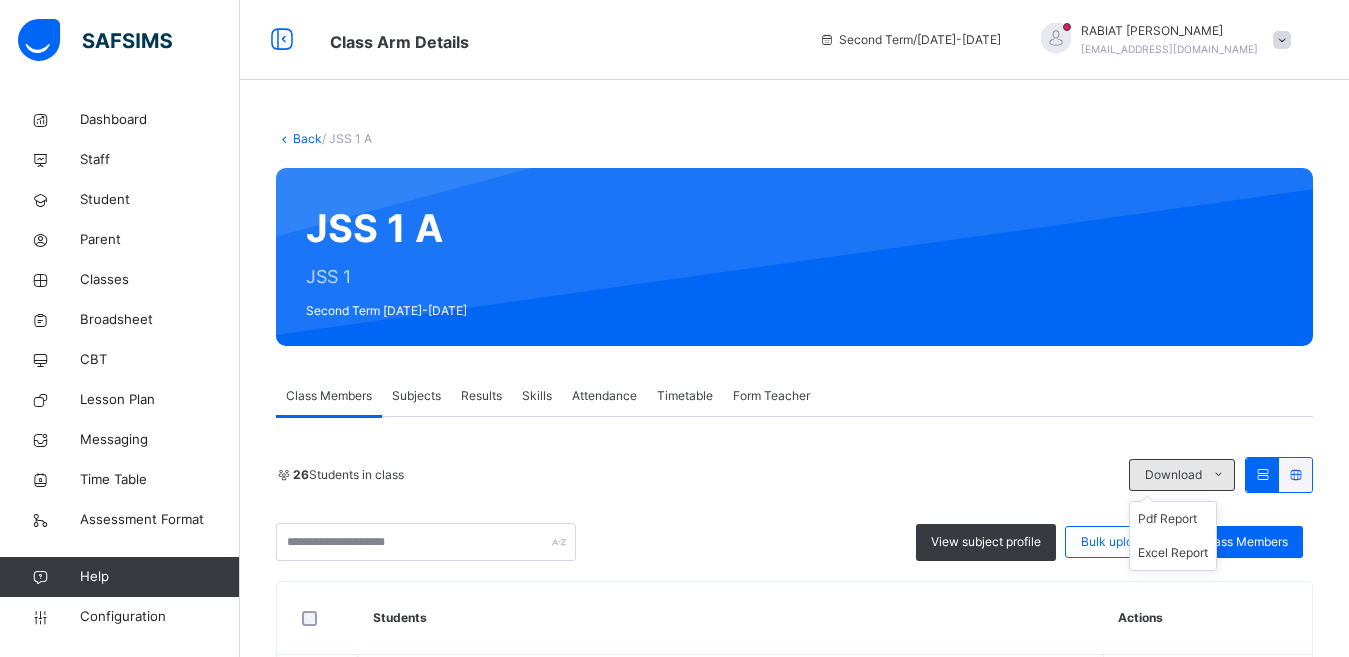 click at bounding box center (1218, 475) 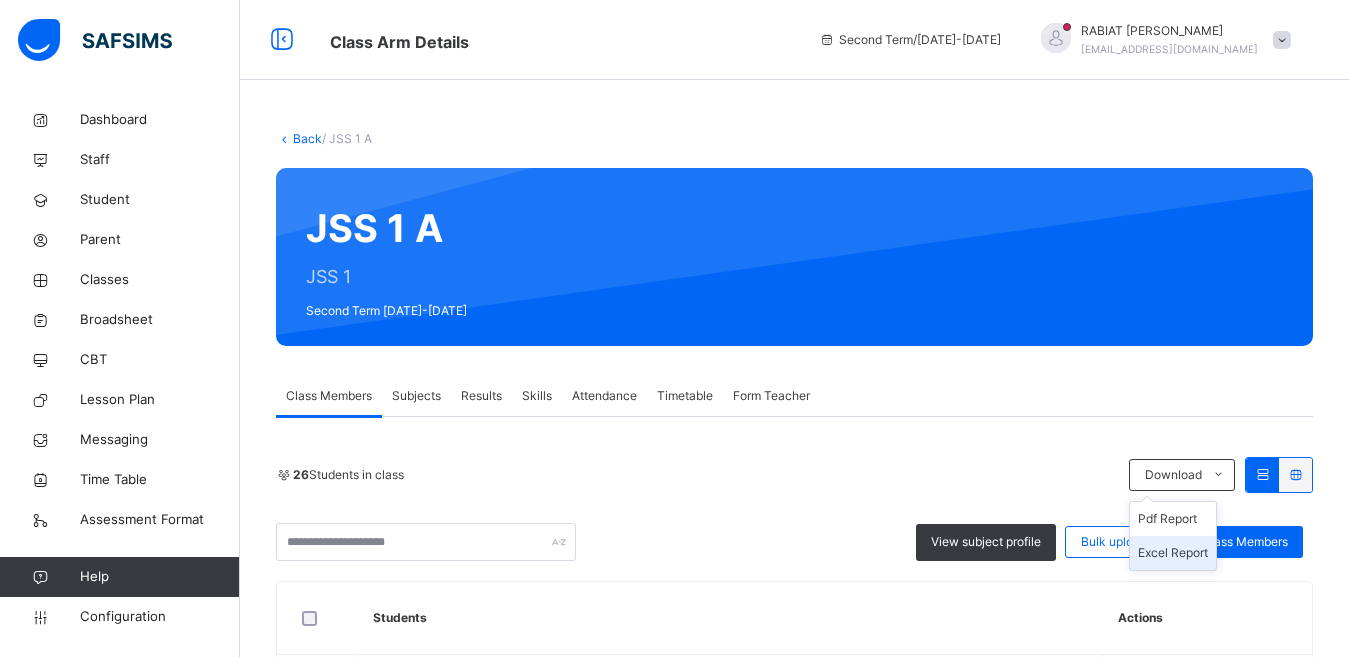 click on "Excel Report" at bounding box center [1173, 553] 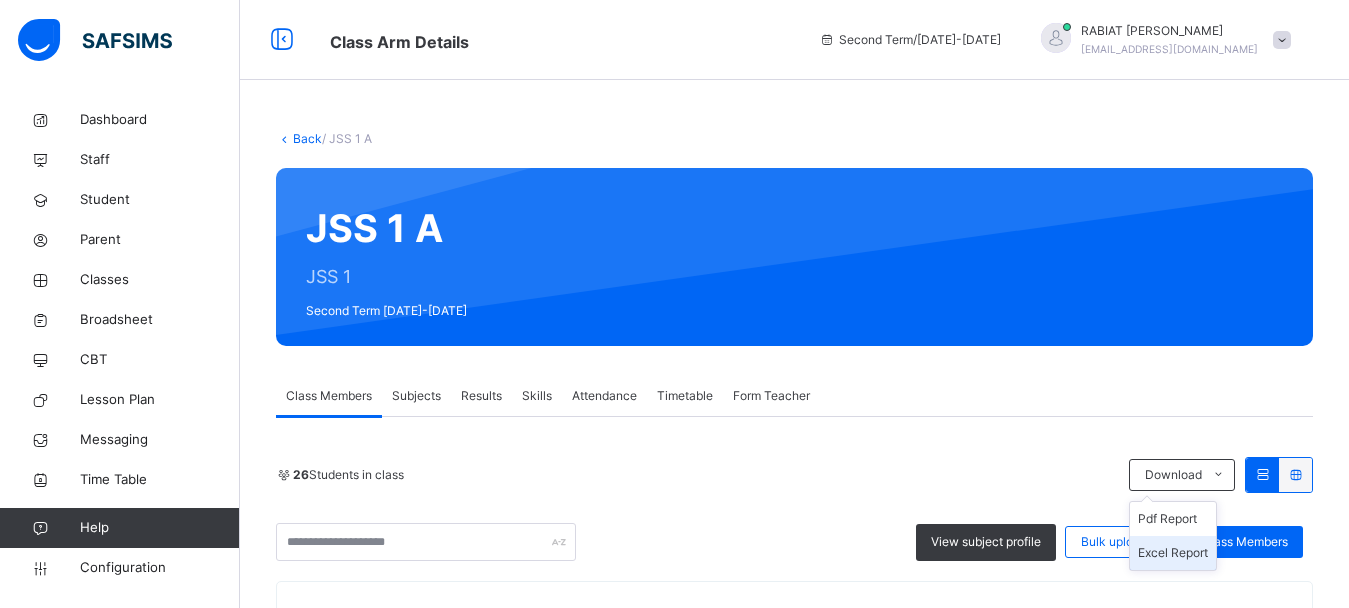 click on "Excel Report" at bounding box center (1173, 553) 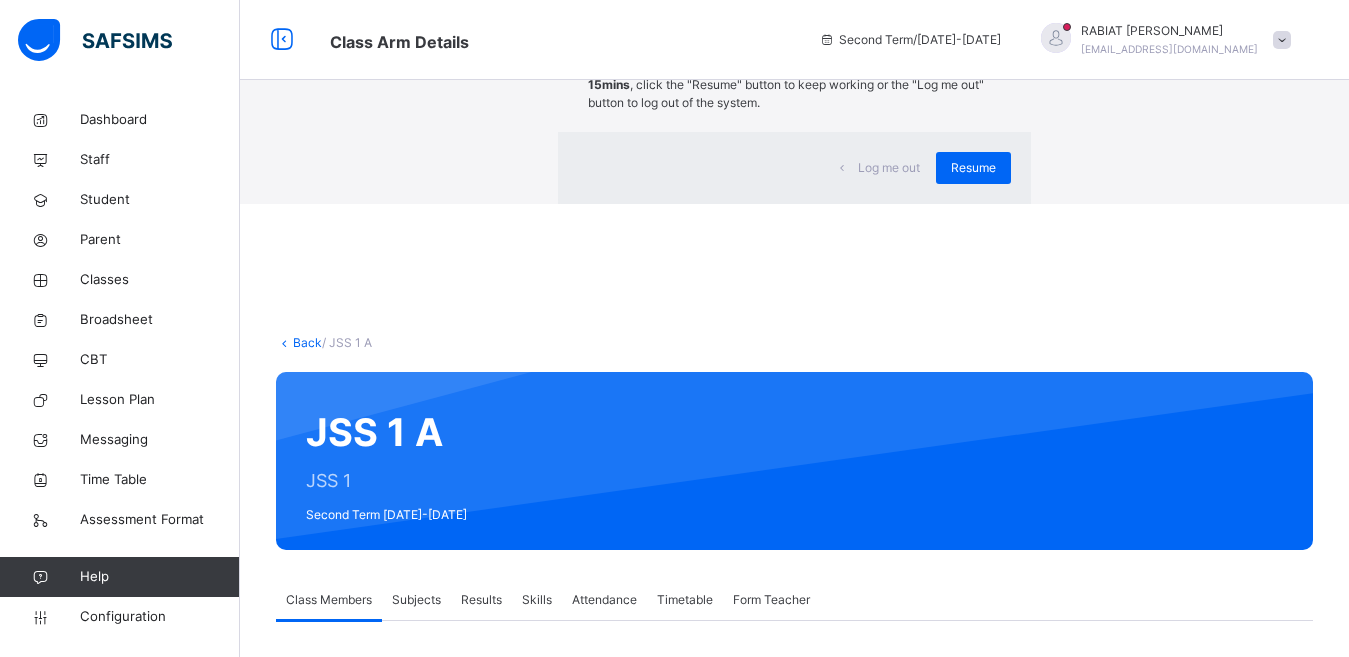 scroll, scrollTop: 1300, scrollLeft: 0, axis: vertical 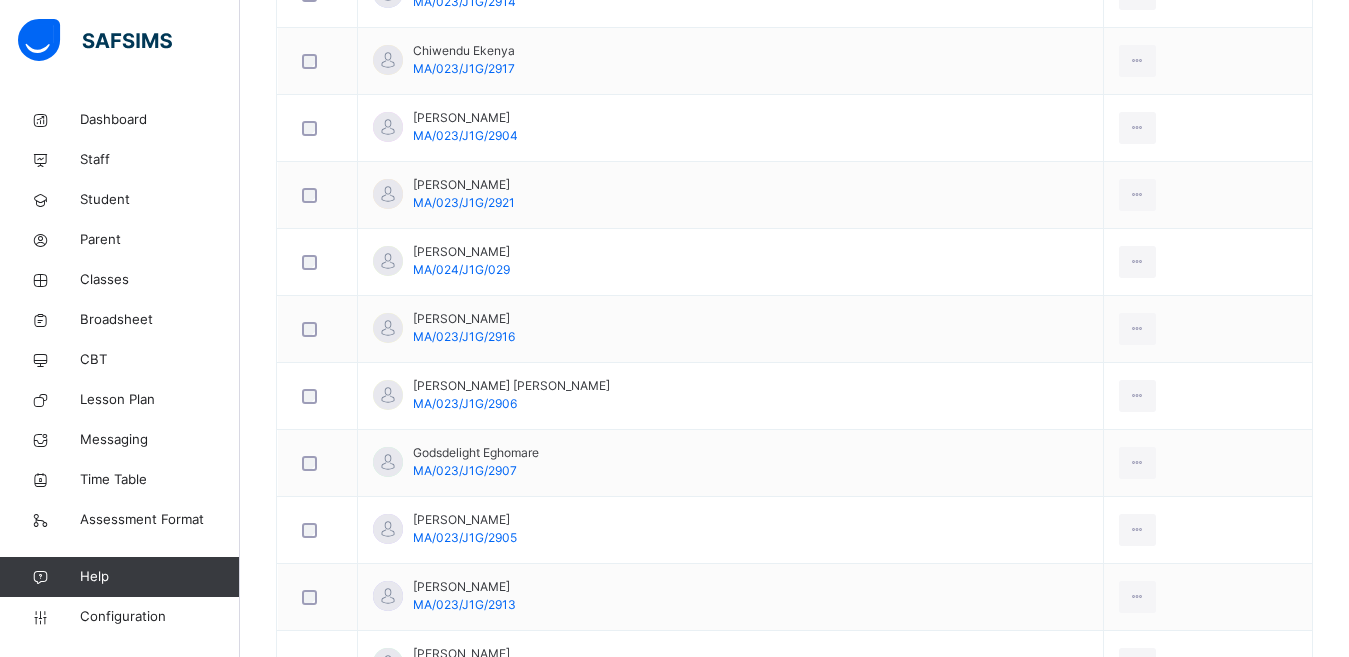 click on "Resume" at bounding box center (973, -1132) 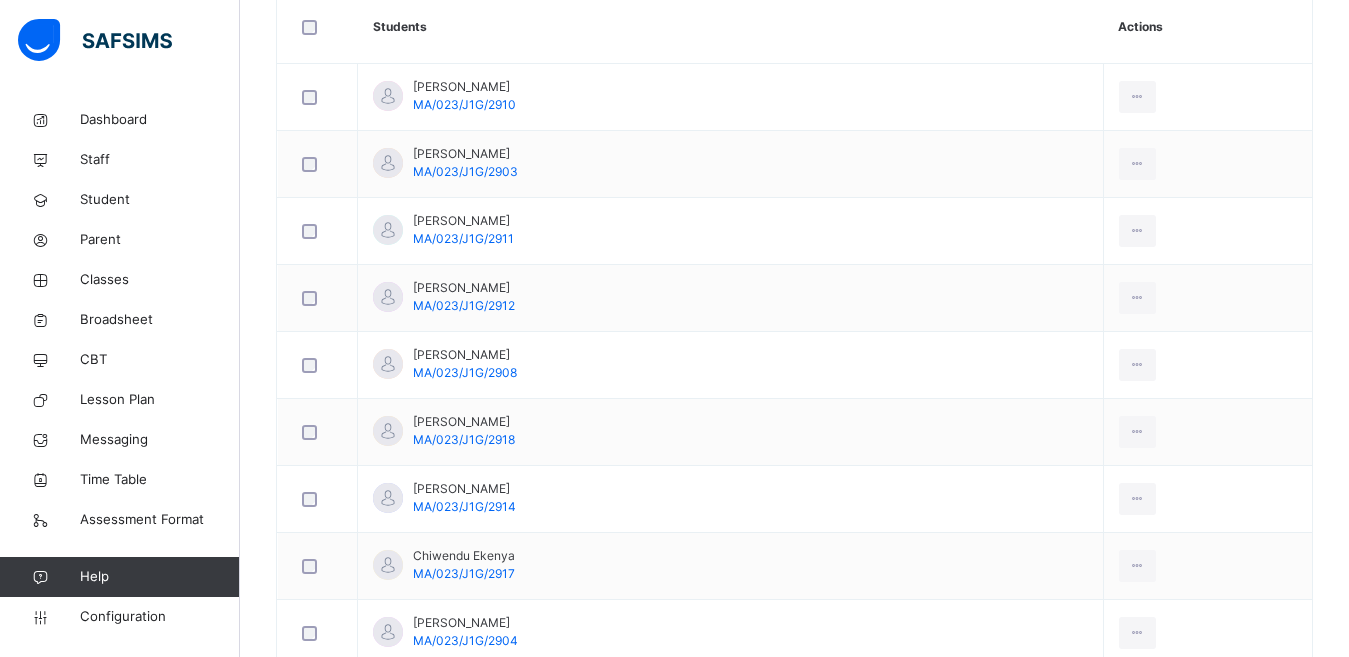 scroll, scrollTop: 500, scrollLeft: 0, axis: vertical 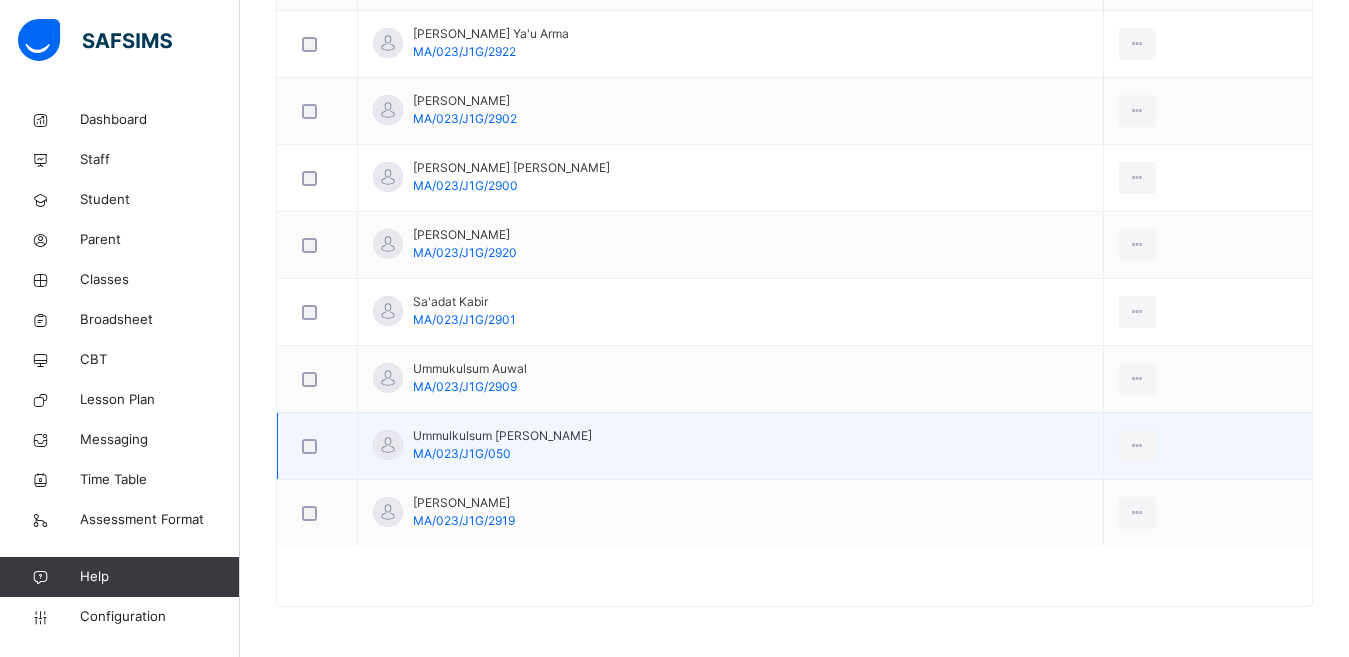drag, startPoint x: 374, startPoint y: 172, endPoint x: 478, endPoint y: 463, distance: 309.02588 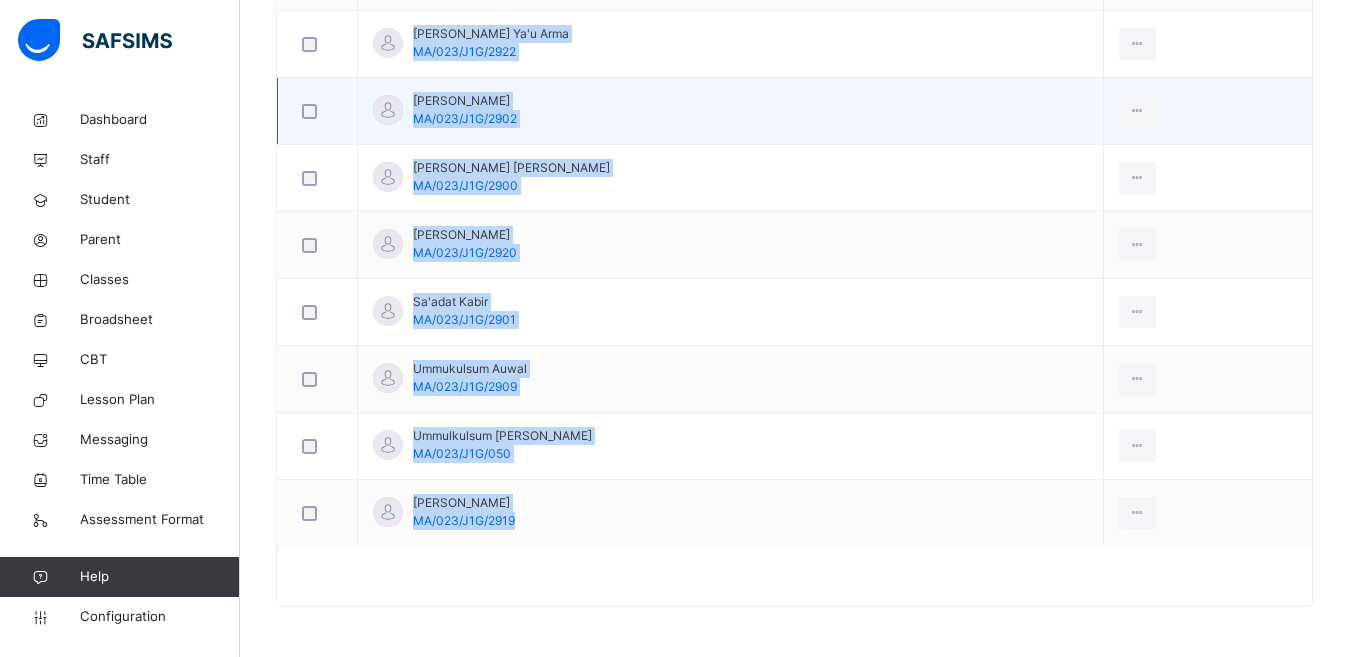 copy on "[PERSON_NAME] MA/023/J1G/2910 View Profile Remove from Class Transfer Student [PERSON_NAME] [GEOGRAPHIC_DATA]/023/J1G/2903 View Profile Remove from Class Transfer Student [PERSON_NAME] [GEOGRAPHIC_DATA]/023/J1G/2911 View Profile Remove from Class Transfer Student [PERSON_NAME] MA/023/J1G/2912 View Profile Remove from Class Transfer Student [PERSON_NAME] MA/023/J1G/2908 View Profile Remove from Class Transfer Student [PERSON_NAME] MA/023/J1G/2918 View Profile Remove from Class Transfer Student [PERSON_NAME] Sabiu MA/023/J1G/2914 View Profile Remove from Class Transfer Student [PERSON_NAME] MA/023/J1G/2917 View Profile Remove from Class Transfer Student [PERSON_NAME] MA/023/J1G/2904 View Profile Remove from Class Transfer Student [PERSON_NAME] MA/023/J1G/2921 View Profile Remove from Class Transfer Student [PERSON_NAME] MA/024/J1G/029 View Profile Remove from Class Transfer Student [PERSON_NAME] [GEOGRAPHIC_DATA]/023/J1G/2916 View Profile Remove from Class Transfer Student [PERSON_NAME] [PERSON_NAME] MA/023/J1G/2906 View P..." 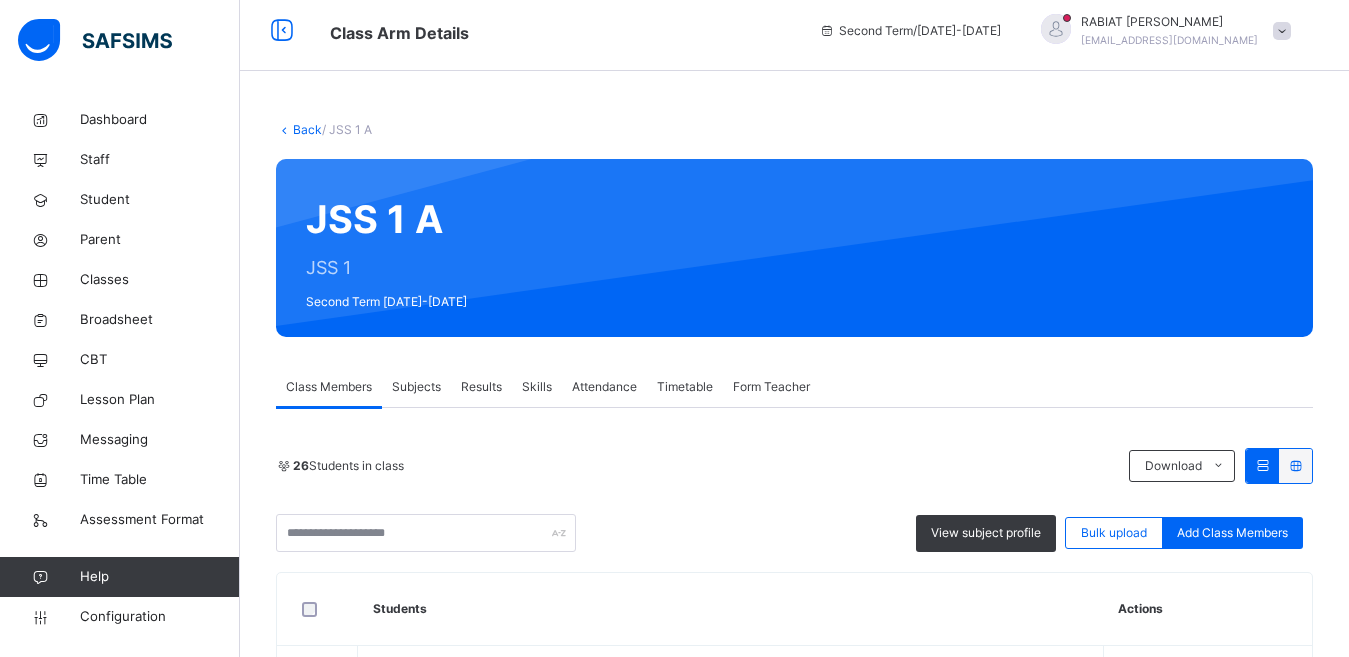 scroll, scrollTop: 0, scrollLeft: 0, axis: both 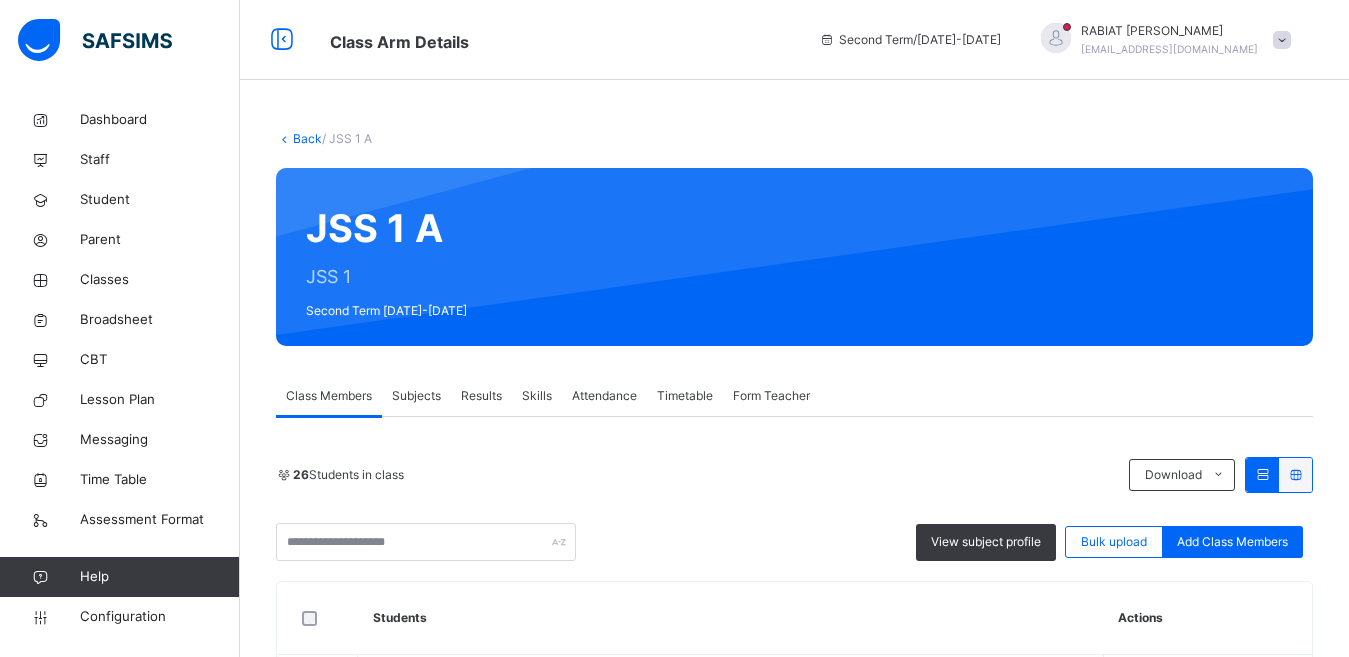 click on "Back" at bounding box center [307, 138] 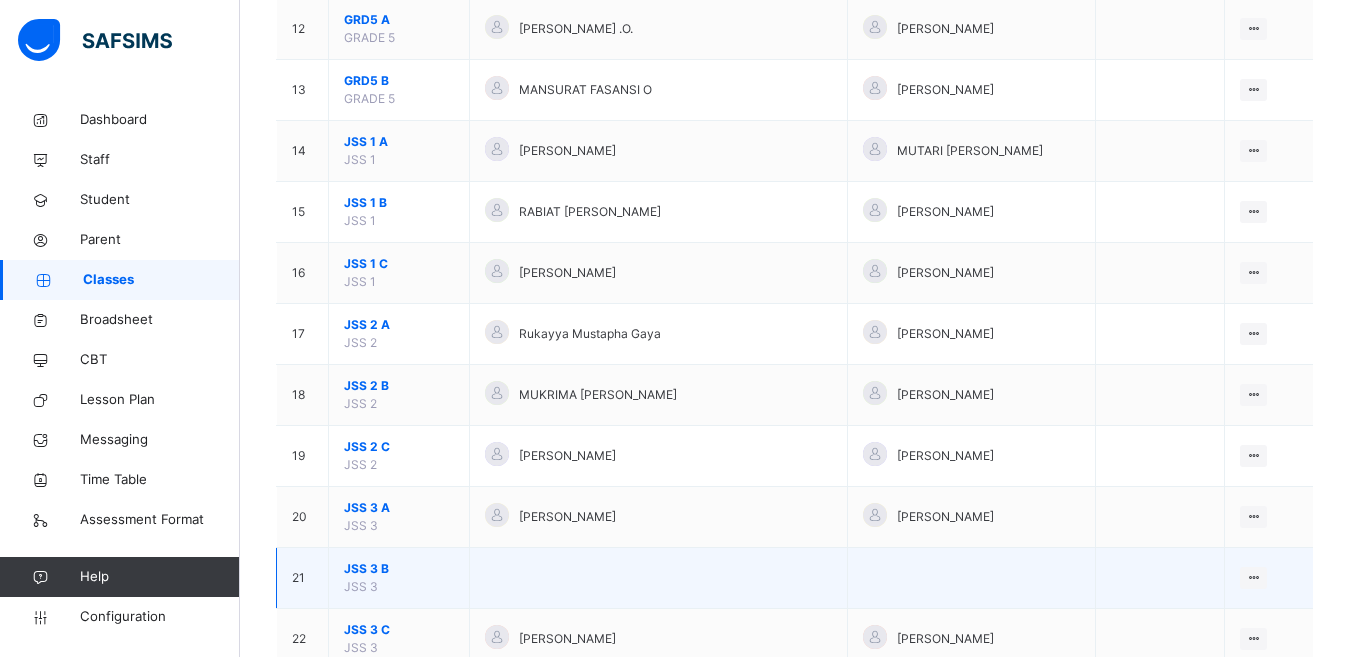 scroll, scrollTop: 900, scrollLeft: 0, axis: vertical 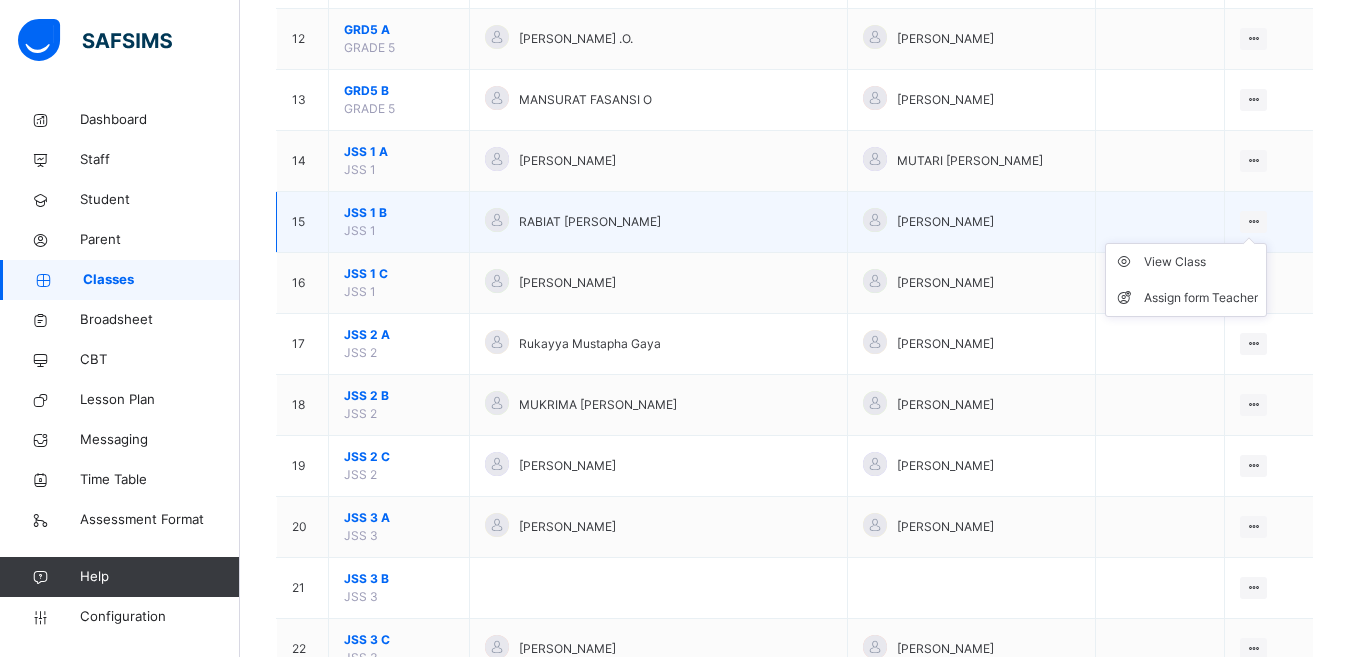 click at bounding box center [1253, 221] 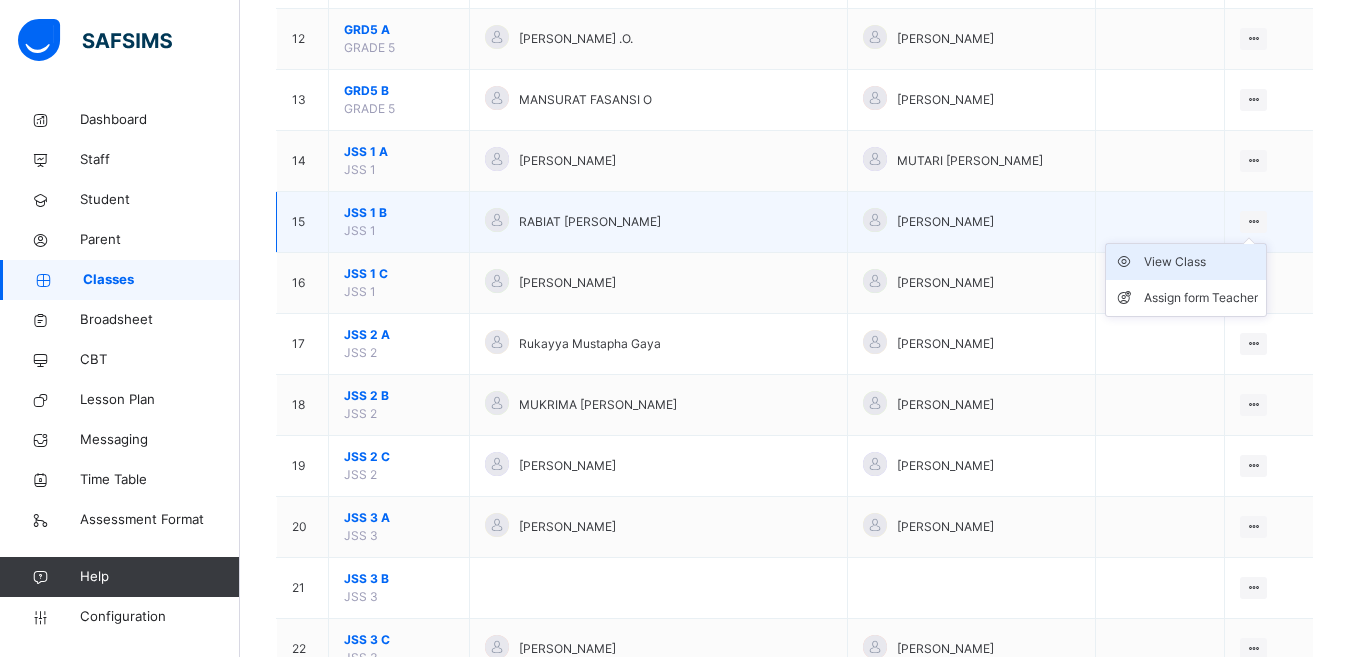 click on "View Class" at bounding box center [1201, 262] 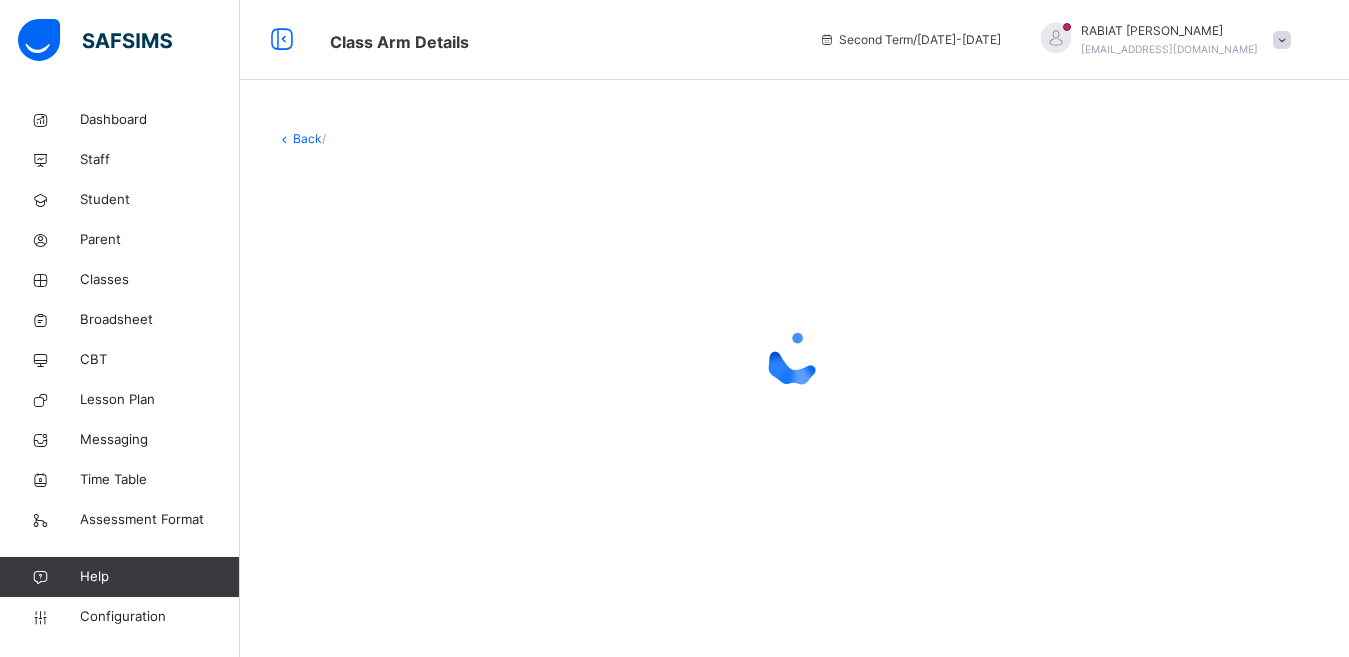 scroll, scrollTop: 0, scrollLeft: 0, axis: both 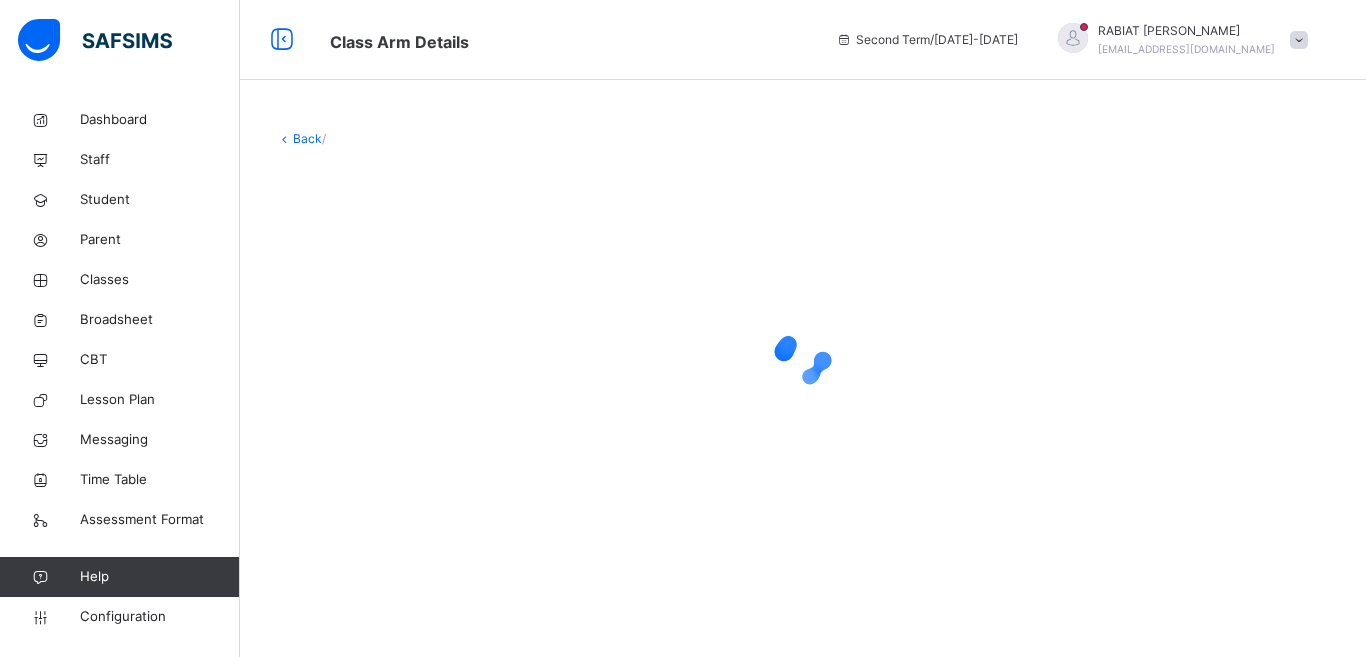 click at bounding box center (1299, 40) 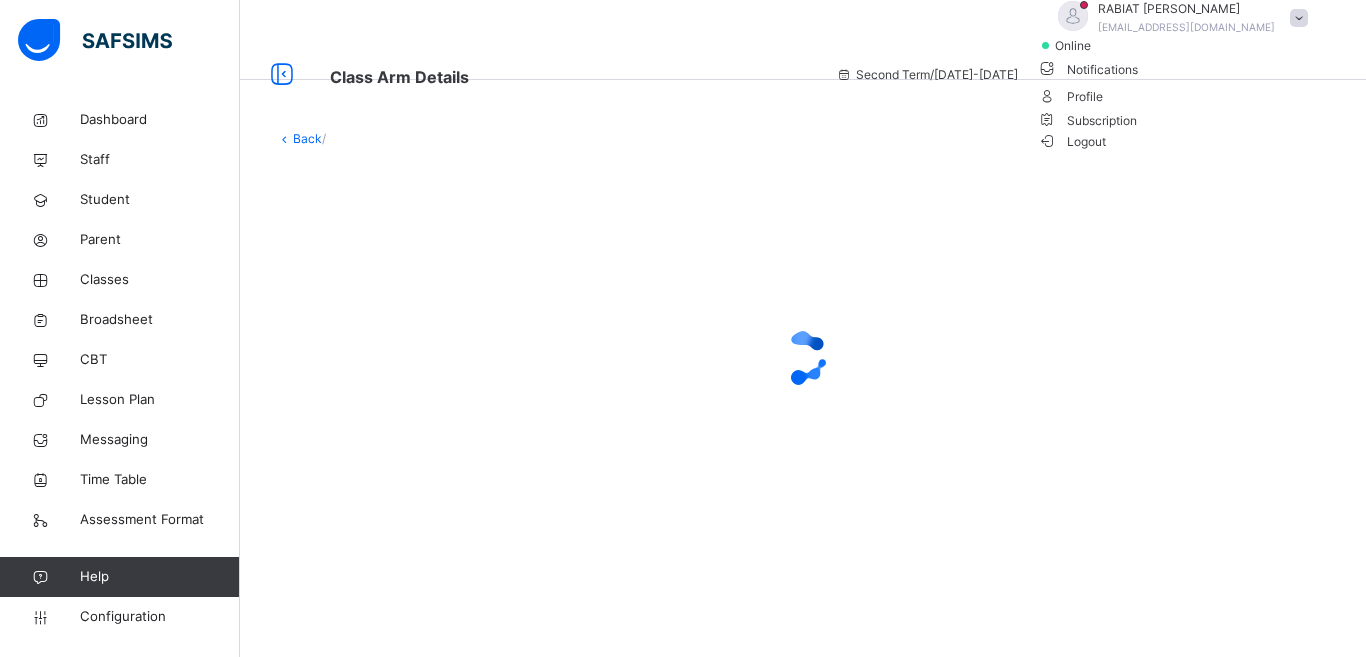 click on "Back  /" at bounding box center (803, 139) 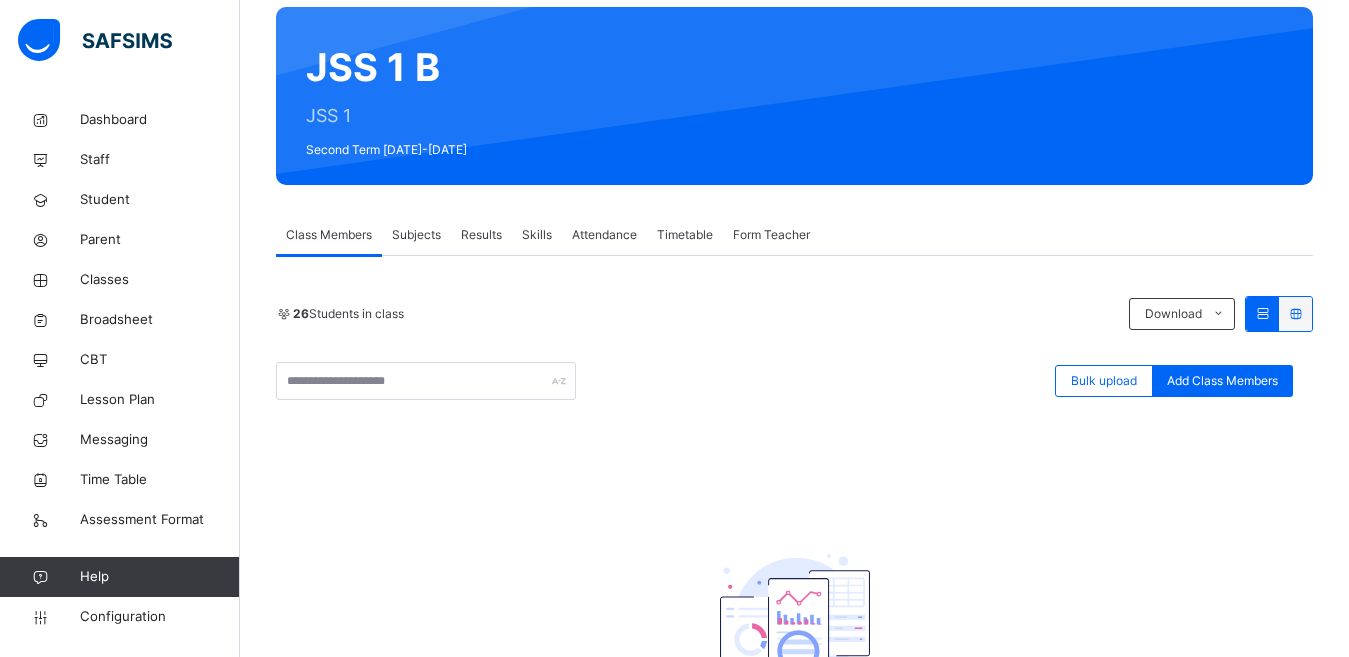 scroll, scrollTop: 0, scrollLeft: 0, axis: both 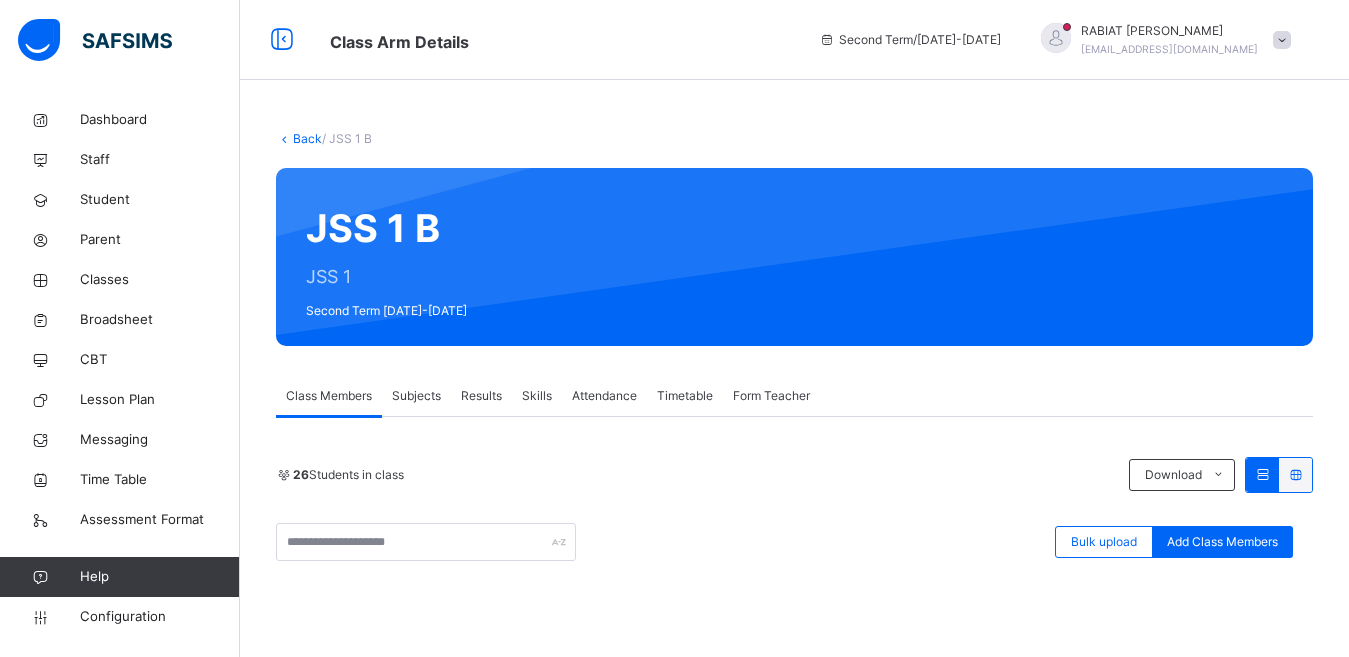 click on "Back" at bounding box center (307, 138) 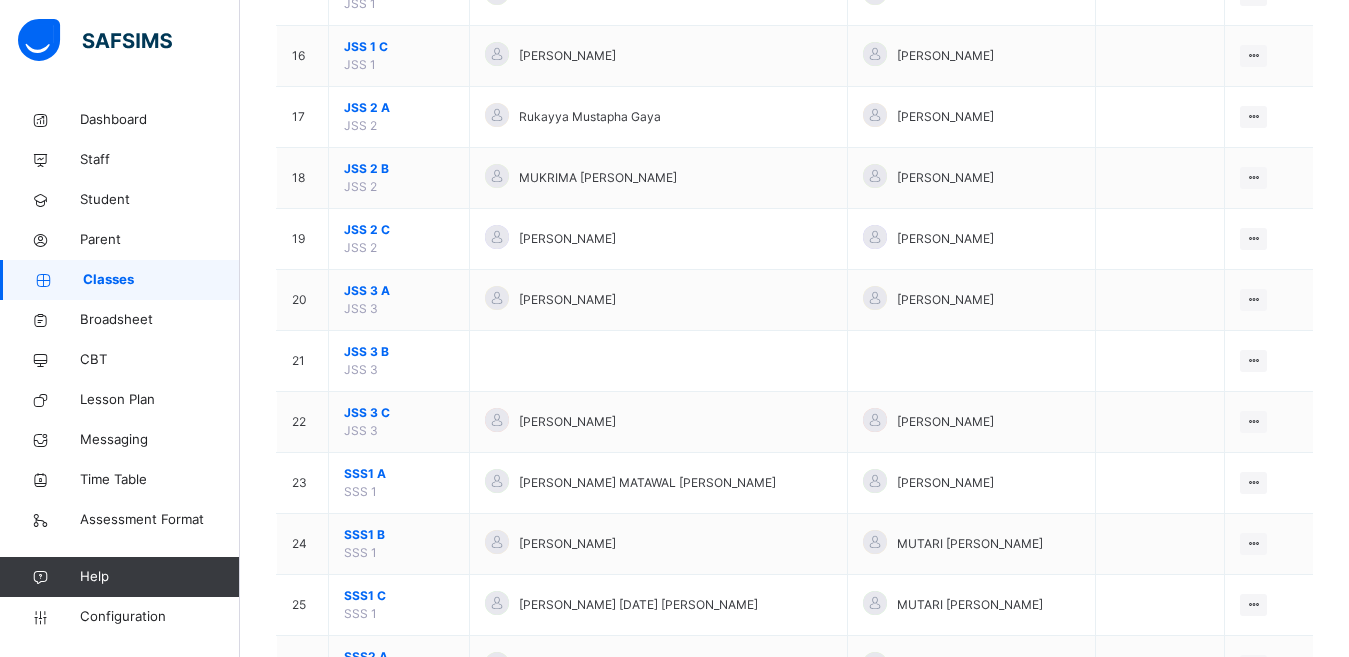 scroll, scrollTop: 1200, scrollLeft: 0, axis: vertical 